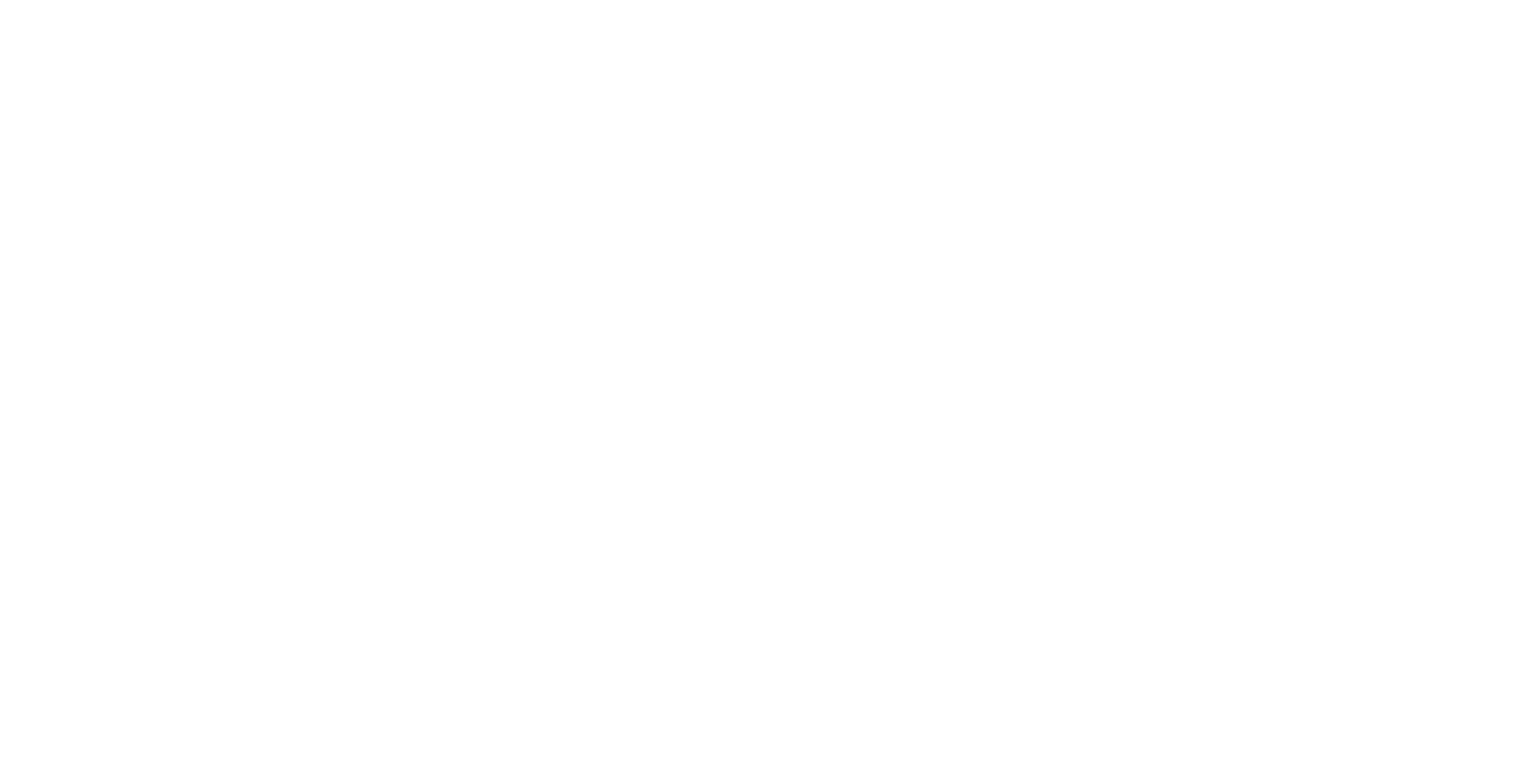 scroll, scrollTop: 0, scrollLeft: 0, axis: both 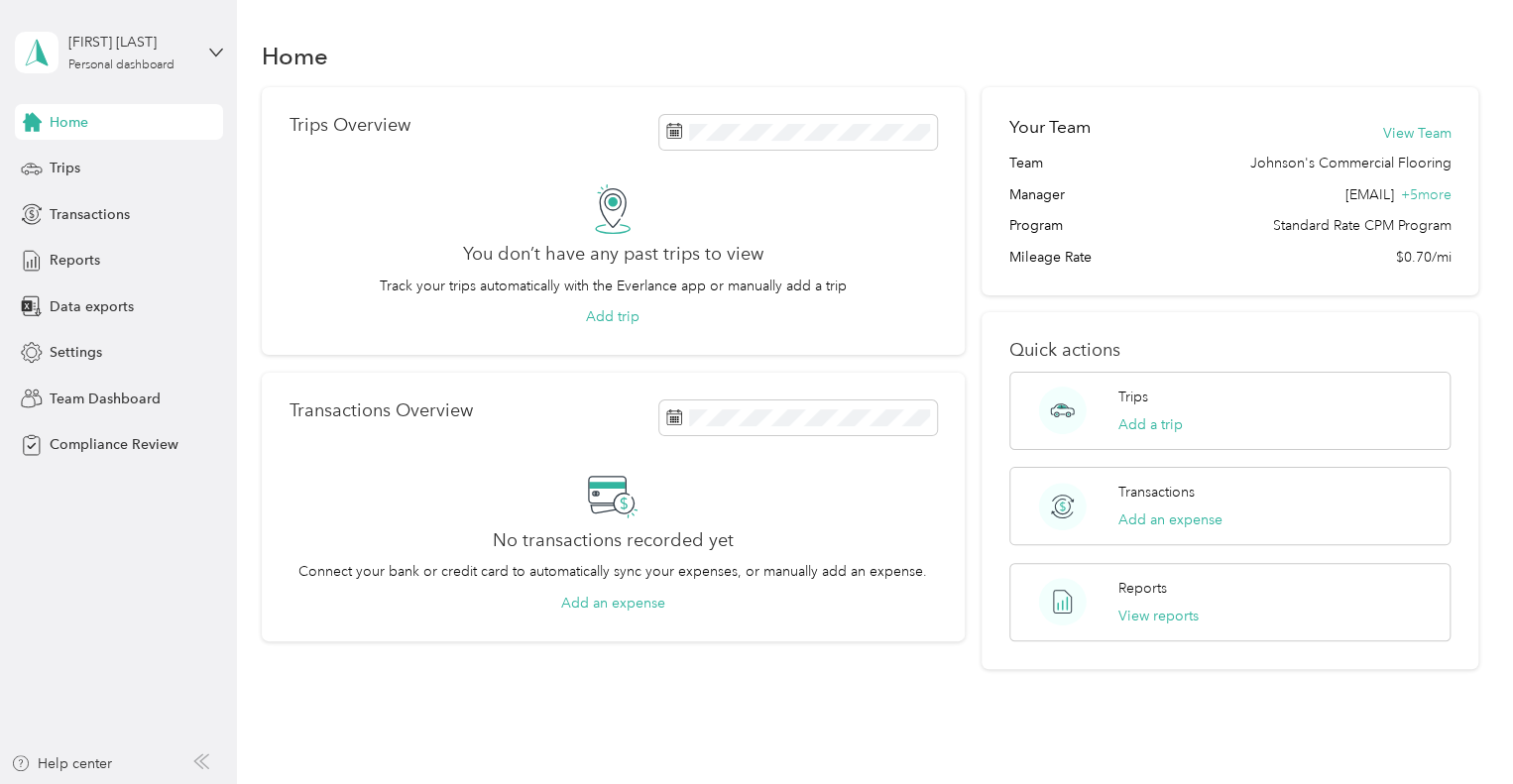 click on "[FIRST] [LAST] Personal dashboard" at bounding box center [119, 53] 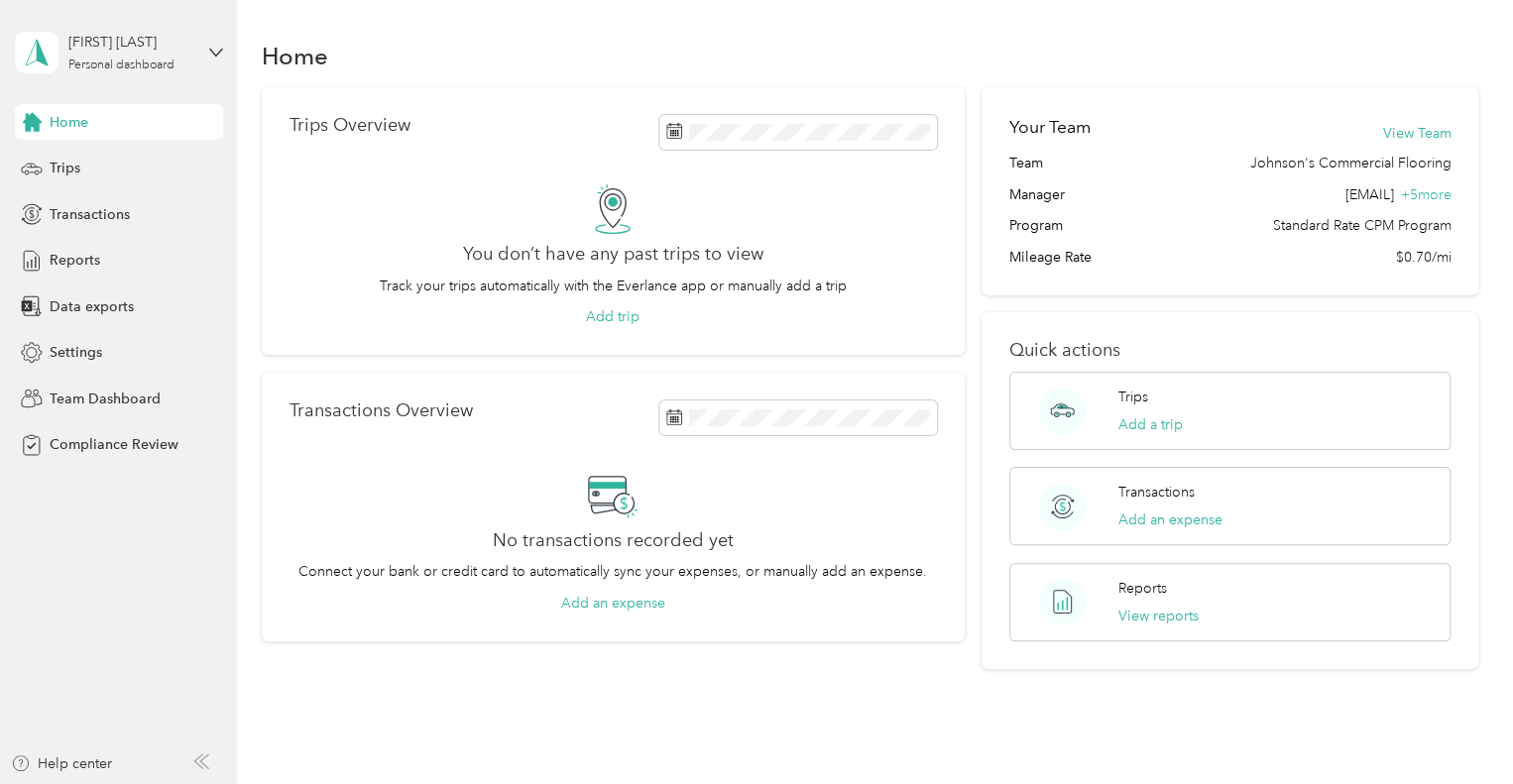 click on "Team dashboard Personal dashboard Log out" at bounding box center [166, 208] 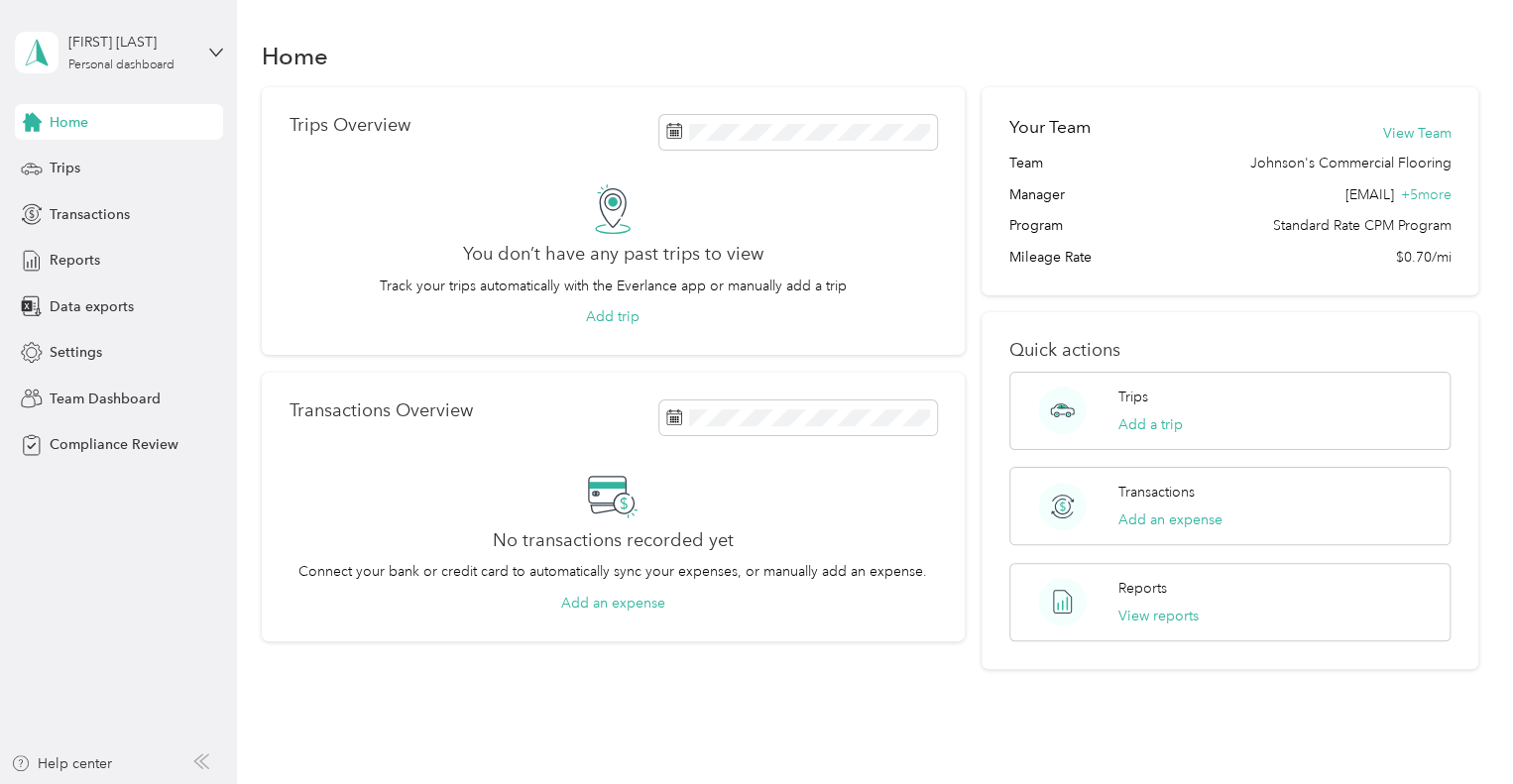 click on "[FIRST] [LAST] Personal dashboard" at bounding box center (119, 53) 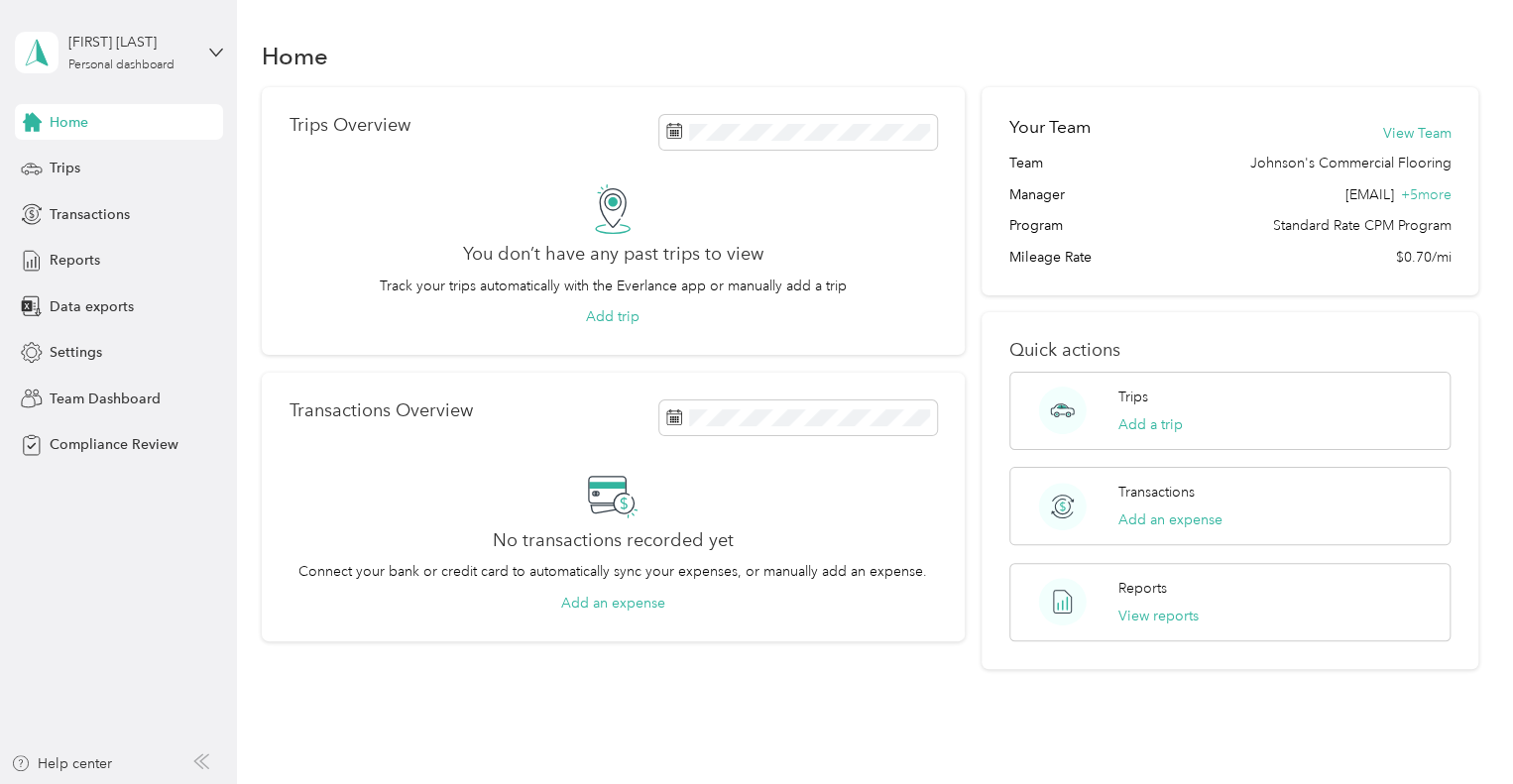 click on "Team dashboard" at bounding box center (166, 160) 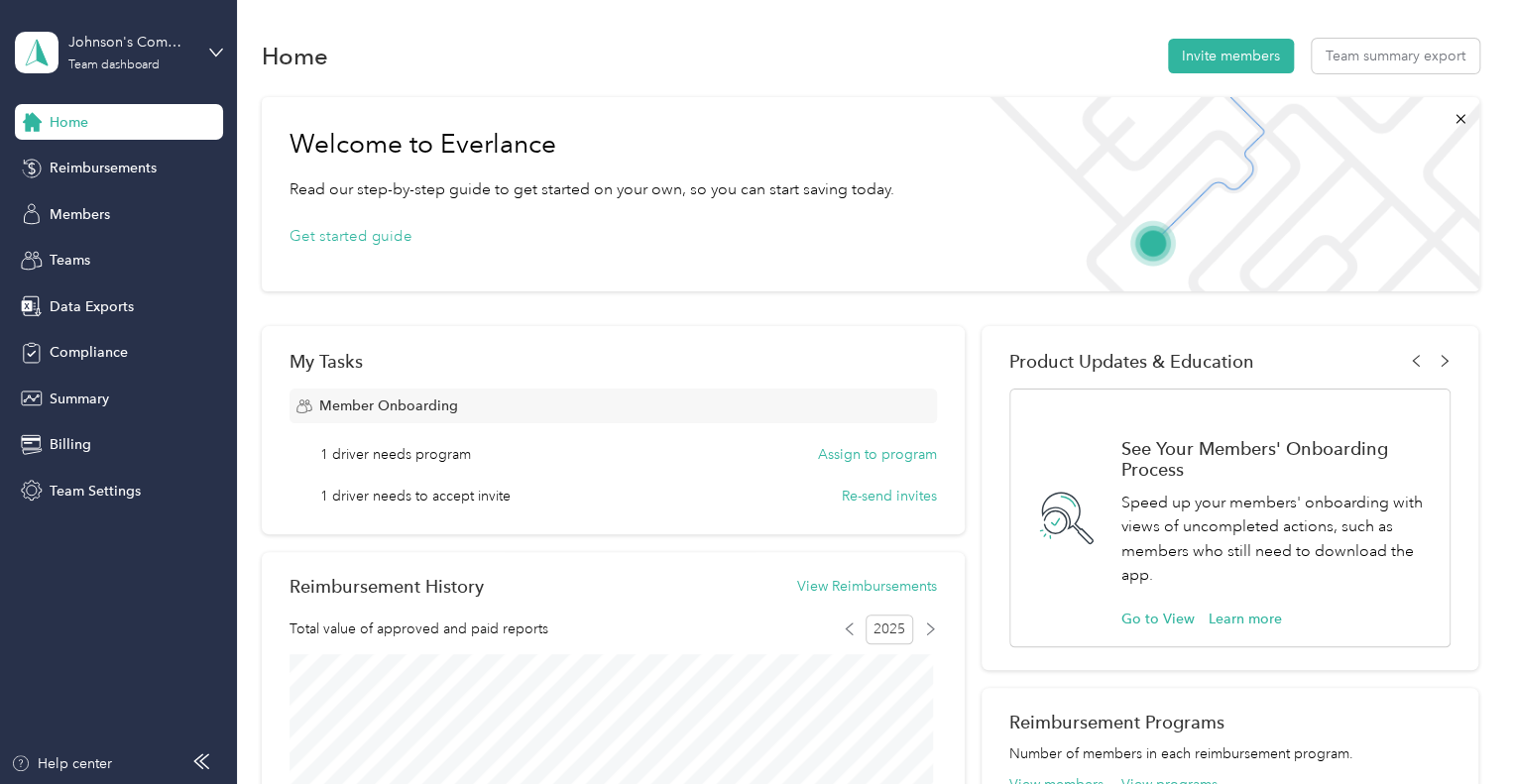click on "Reimbursements" at bounding box center (119, 168) 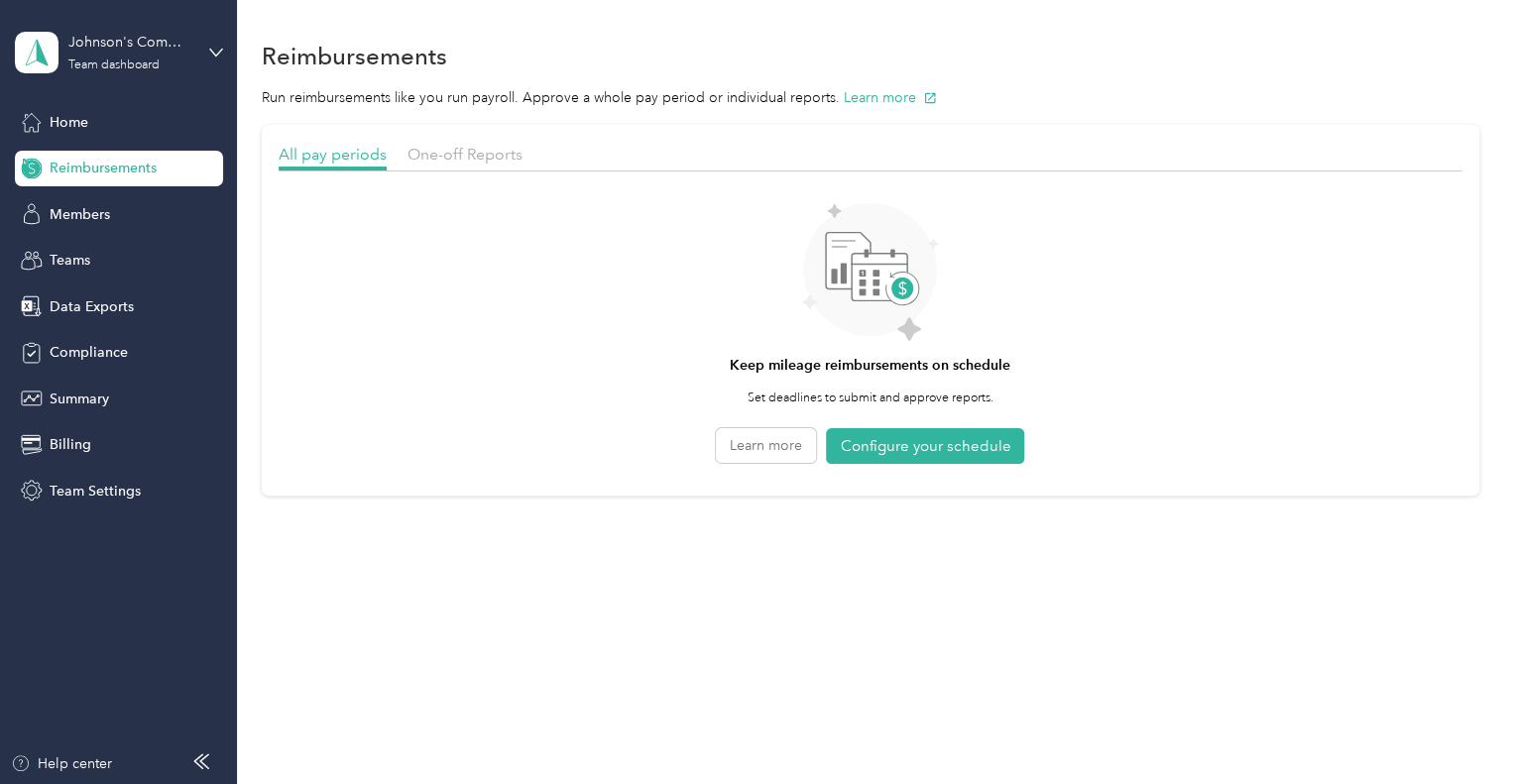 click on "All pay periods One-off Reports" at bounding box center (870, 157) 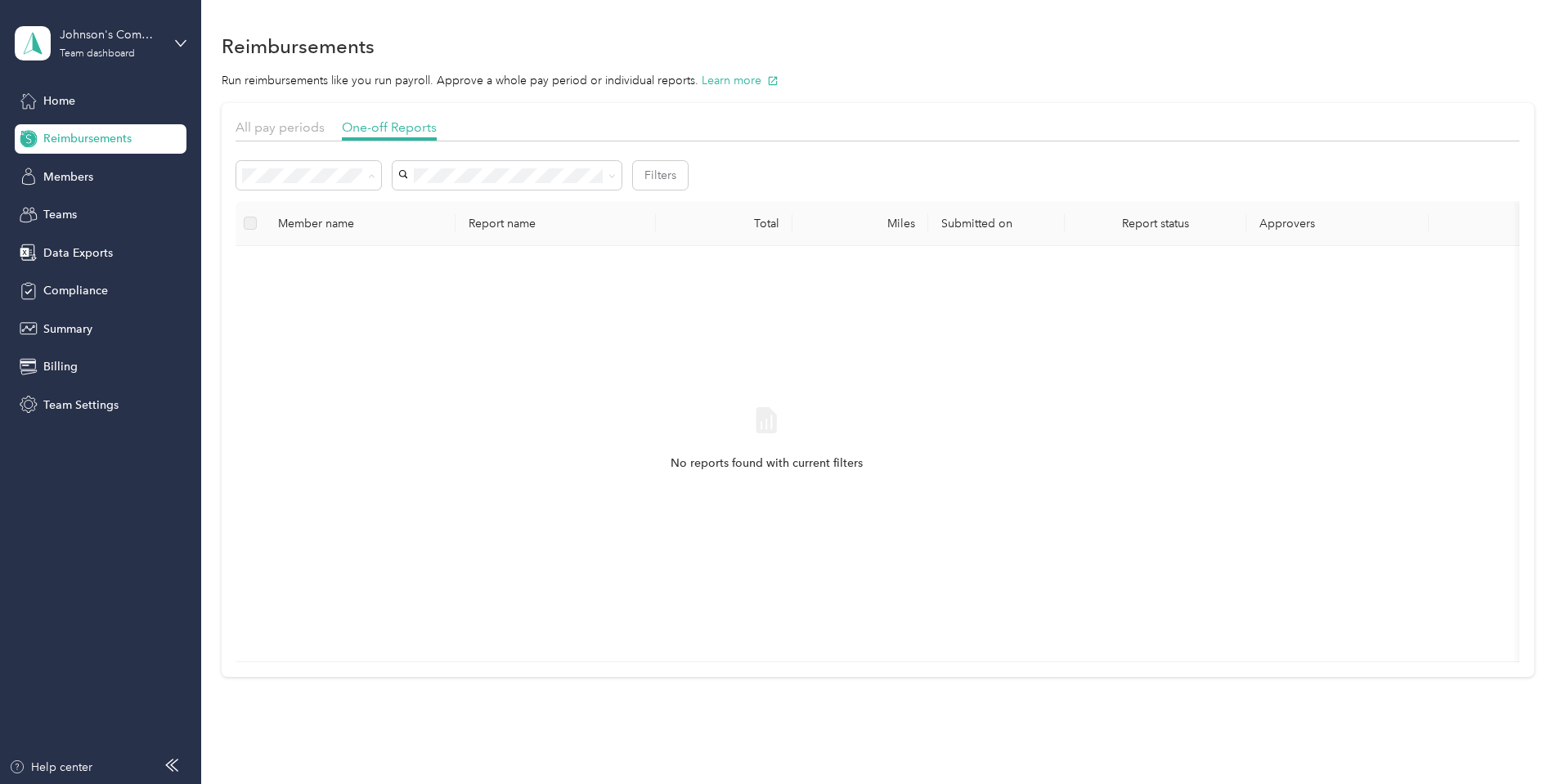 click on "Paid" at bounding box center [418, 348] 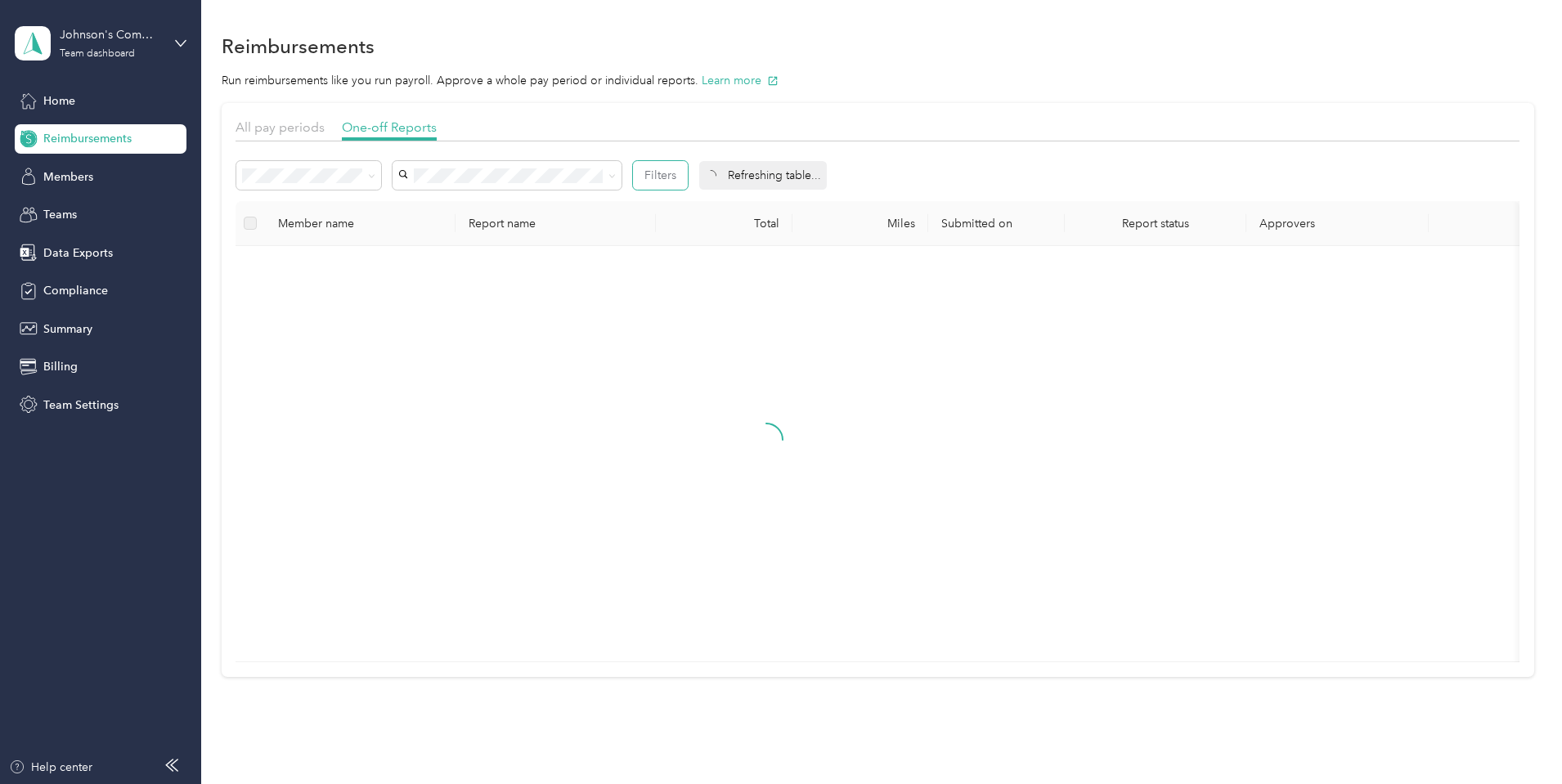 click on "Filters" at bounding box center (660, 175) 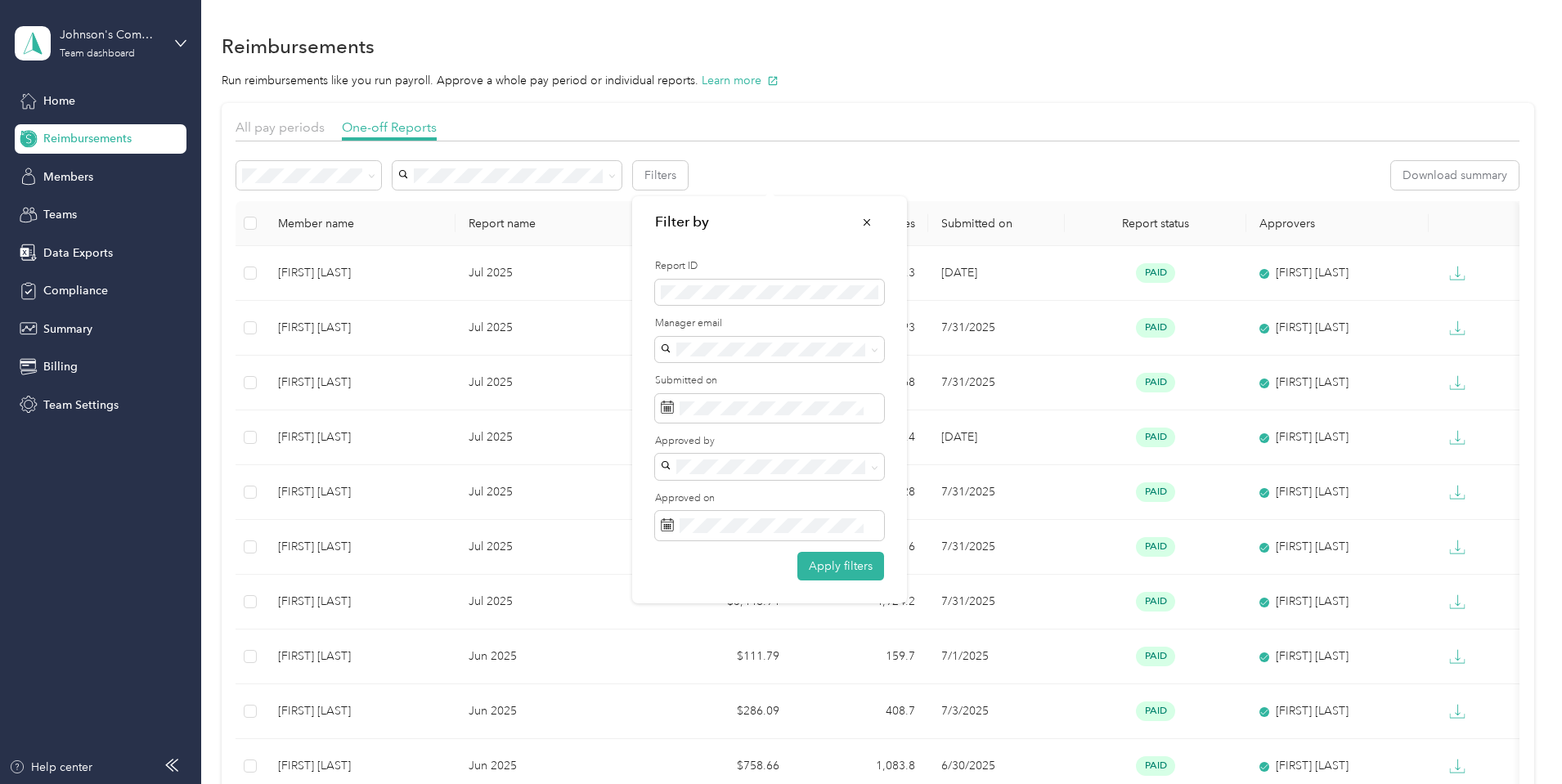 click on "All pay periods One-off Reports Filters Download summary Member name Report name Total Miles Submitted on Report status Approvers                   [FIRST] [LAST] Jul 2025 $345.31 493.3 [DATE] paid   [FIRST] [LAST]    [FIRST] [LAST] Jul 2025 $975.10 1,393 [DATE] paid   [FIRST] [LAST]    [FIRST]  [LAST] Jul 2025 $1,477.48 2,110.68 [DATE] paid   [FIRST] [LAST]    [FIRST] [LAST] Jul 2025 $470.68 672.4 [DATE] paid   [FIRST] [LAST]    [FIRST] [LAST] Jul 2025 $1,629.60 2,328 [DATE] paid   [FIRST] [LAST]    [FIRST] [LAST] Jul 2025 $641.20 916 [DATE] paid   [FIRST] [LAST]    [FIRST] [LAST] Jul 2025 $3,446.94 4,924.2 [DATE] paid   [FIRST] [LAST]    [FIRST] [LAST] Jun 2025 $111.79 159.7 [DATE] paid   [FIRST] [LAST]    [FIRST] [LAST] Jun 2025 $286.09 408.7 [DATE] paid   [FIRST] [LAST]    [FIRST] [LAST] Jun 2025 $758.66 1,083.8 [DATE] paid   [FIRST] [LAST]    [FIRST] [LAST] Jun 2025 $979.79 1,399.7 [DATE] paid   [FIRST] [LAST]    [FIRST]  [LAST] Jun 2025 $1,805.75 2,579.64 [DATE] paid   [FIRST] [LAST]    [FIRST] [LAST]" at bounding box center [878, 893] 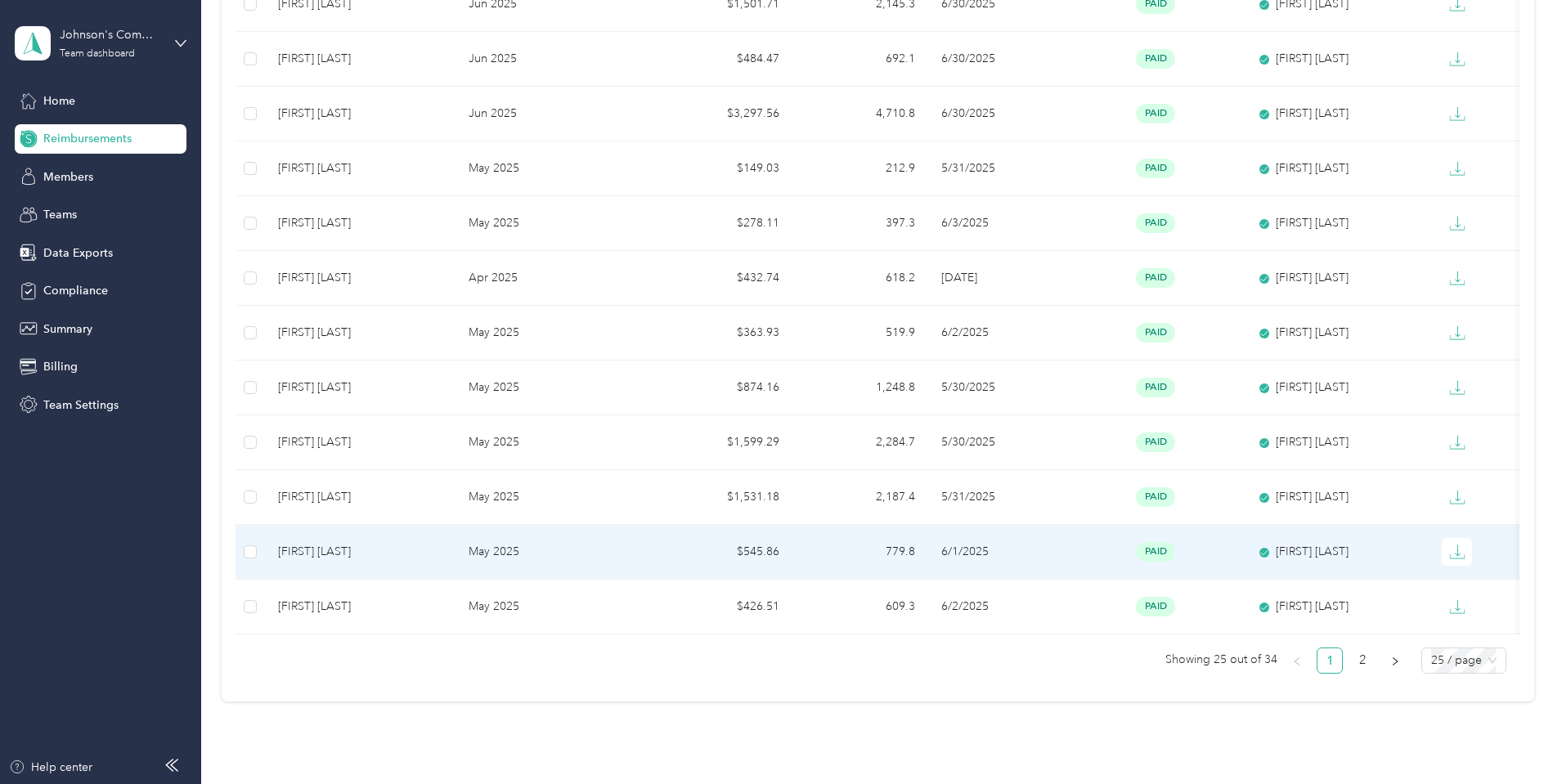 scroll, scrollTop: 1063, scrollLeft: 0, axis: vertical 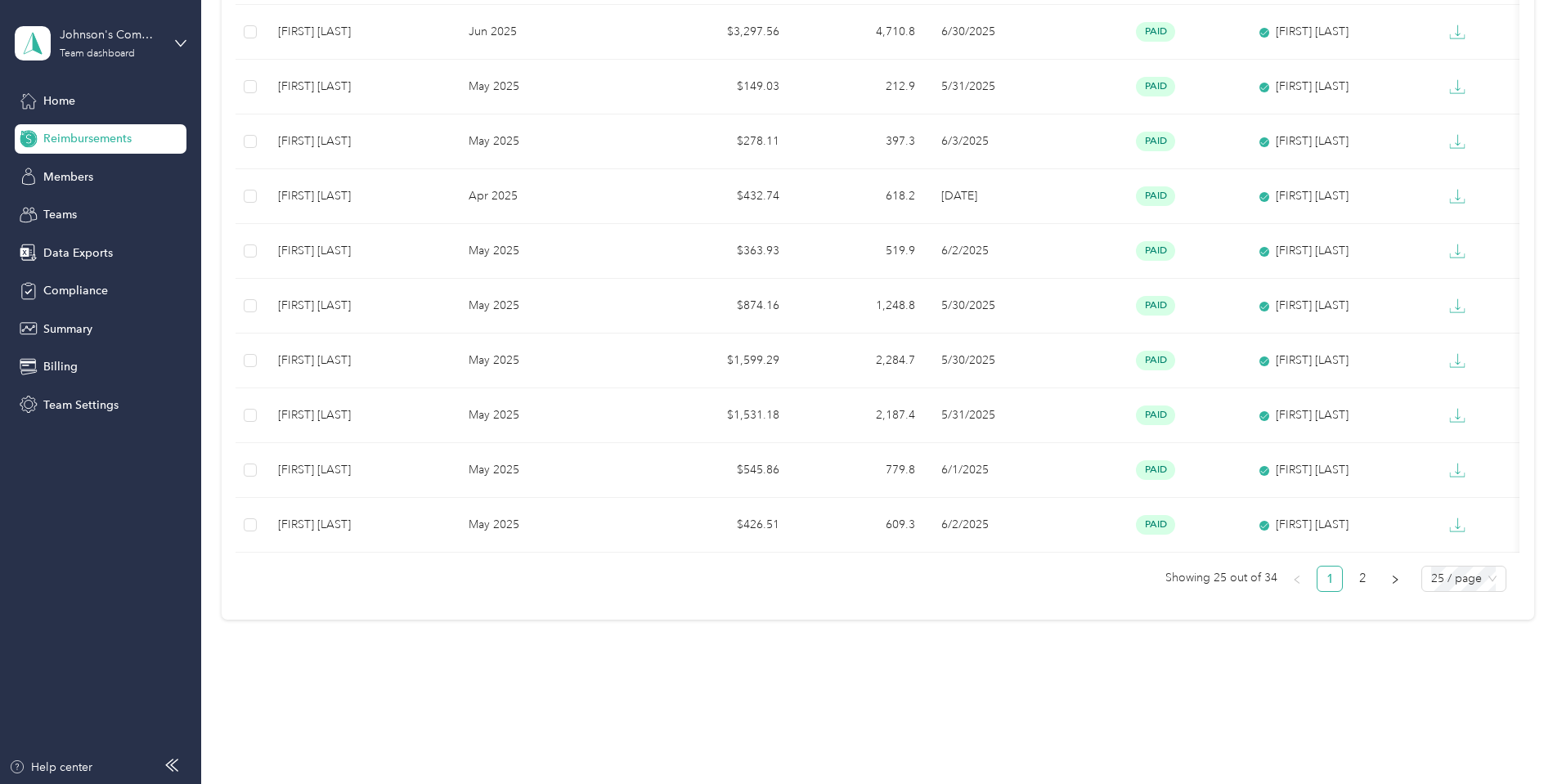 click on "25 / page" at bounding box center (1464, 579) 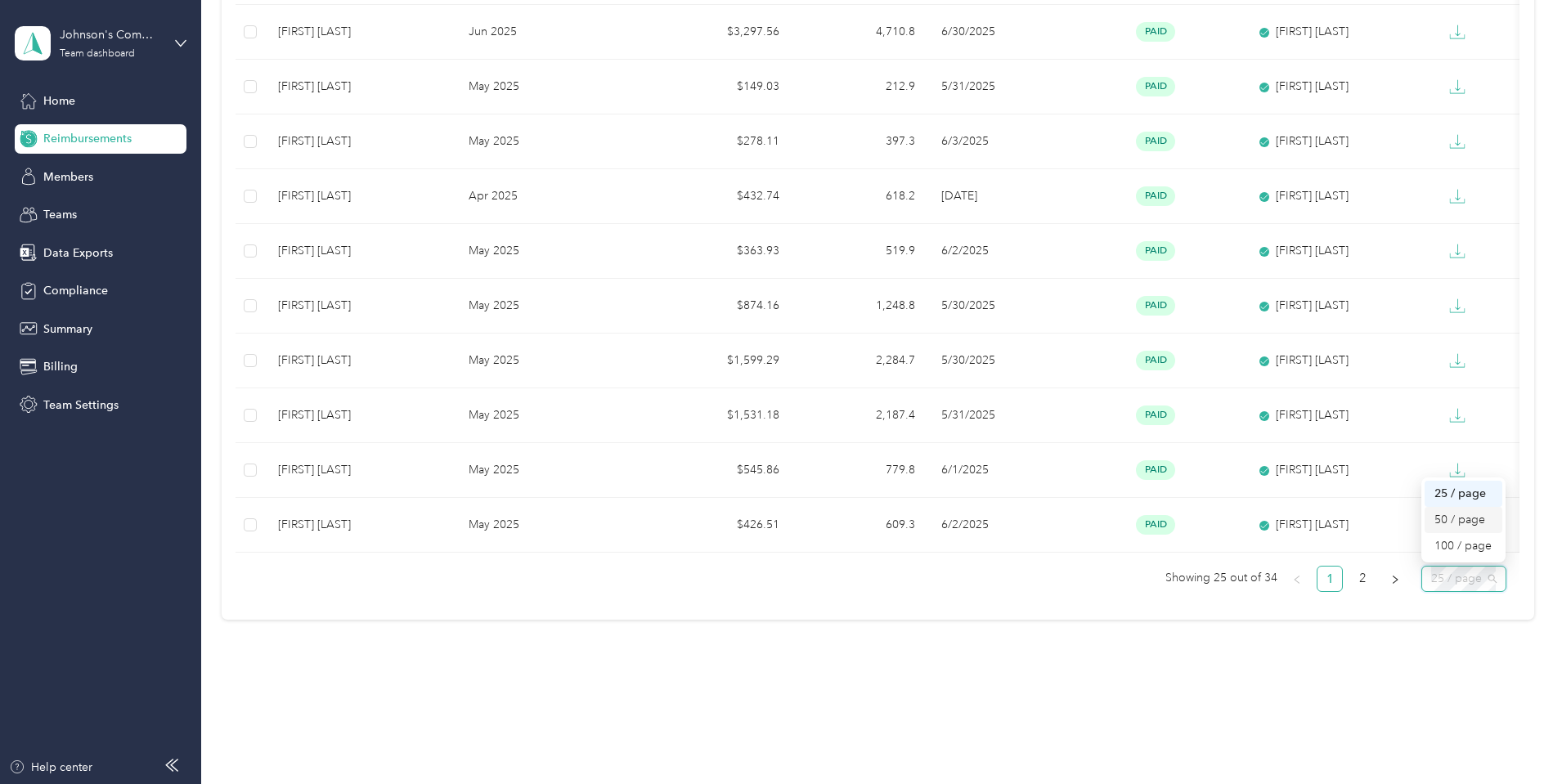 click on "50 / page" at bounding box center [1463, 520] 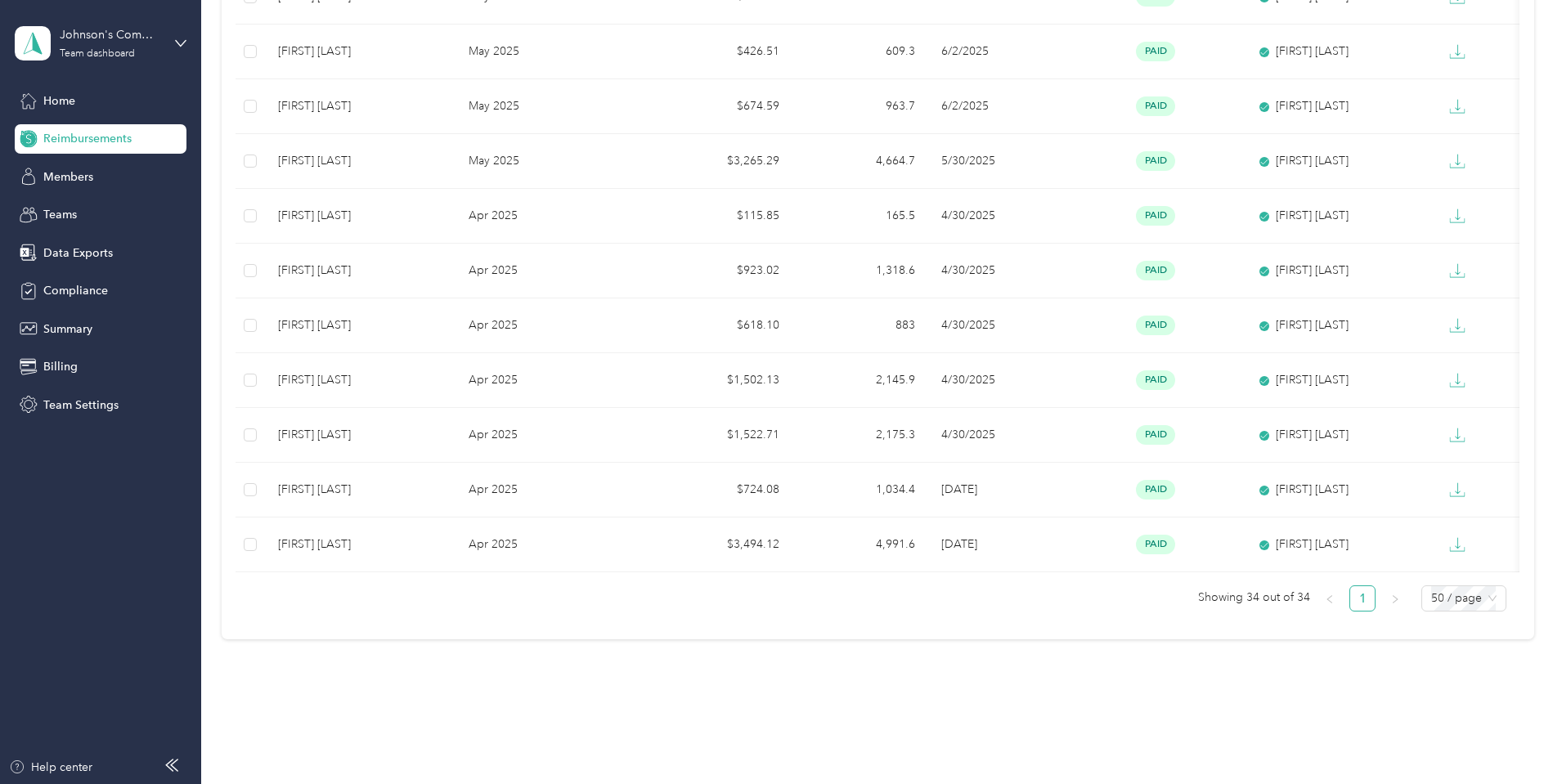 scroll, scrollTop: 1545, scrollLeft: 0, axis: vertical 